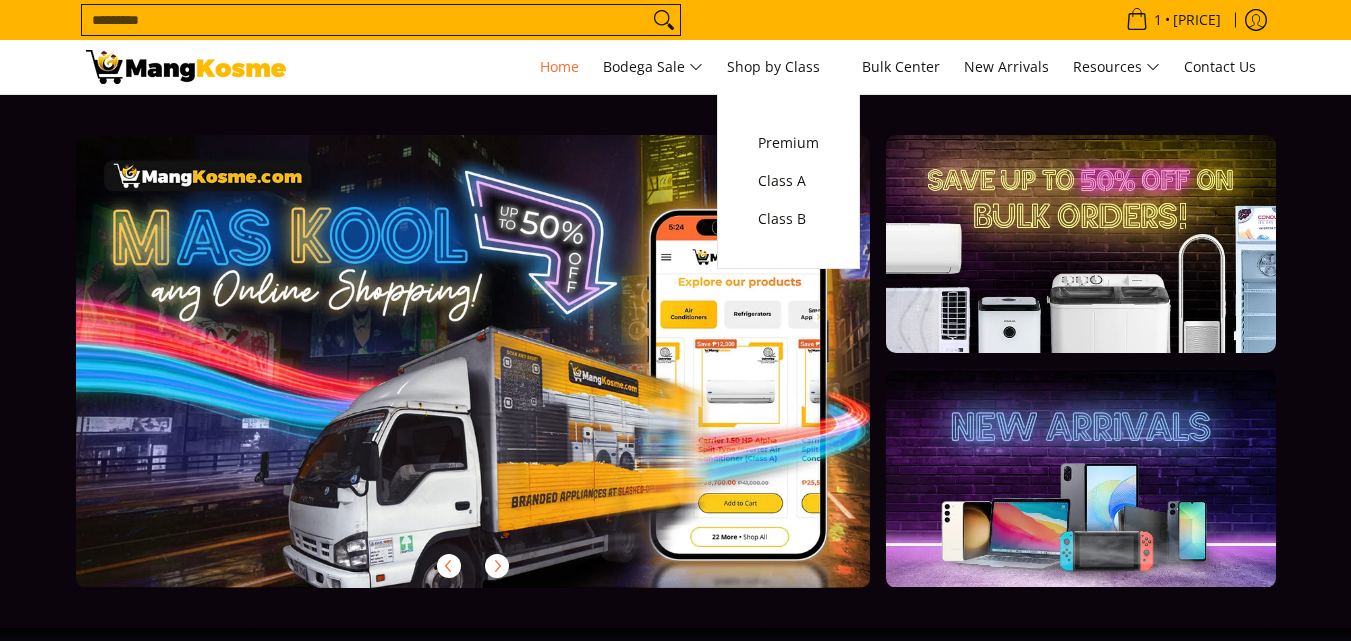 scroll, scrollTop: 0, scrollLeft: 0, axis: both 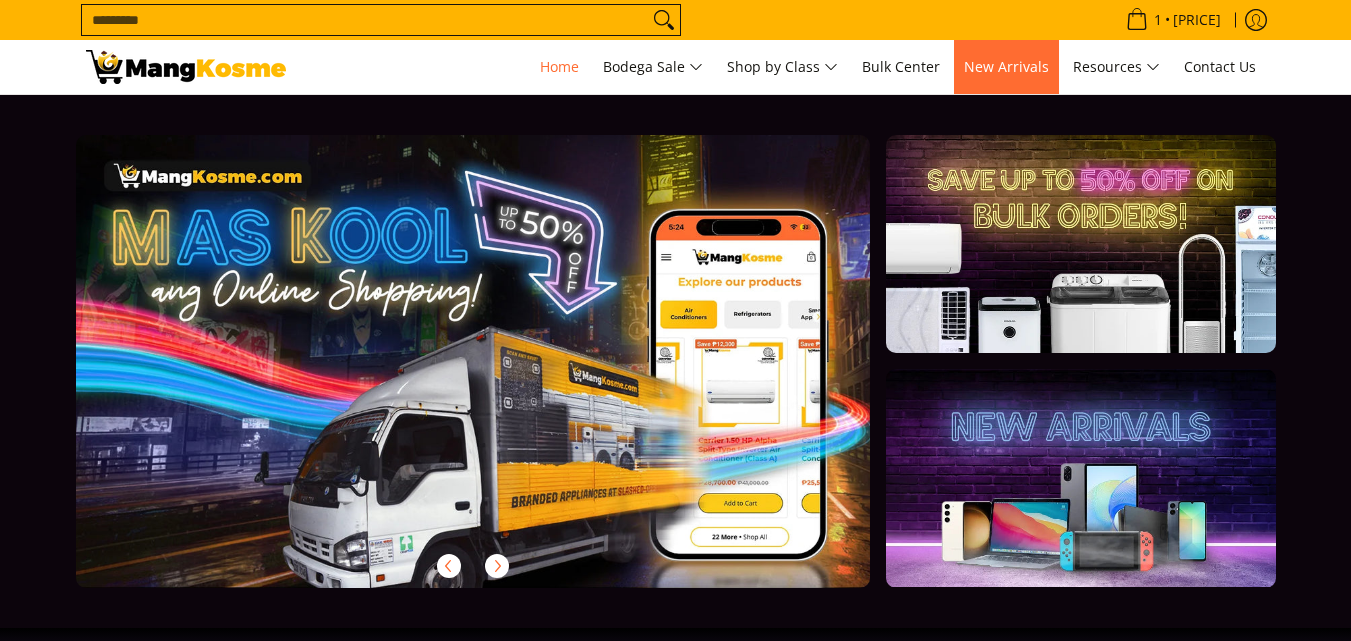 drag, startPoint x: 0, startPoint y: 0, endPoint x: 1008, endPoint y: 63, distance: 1009.96686 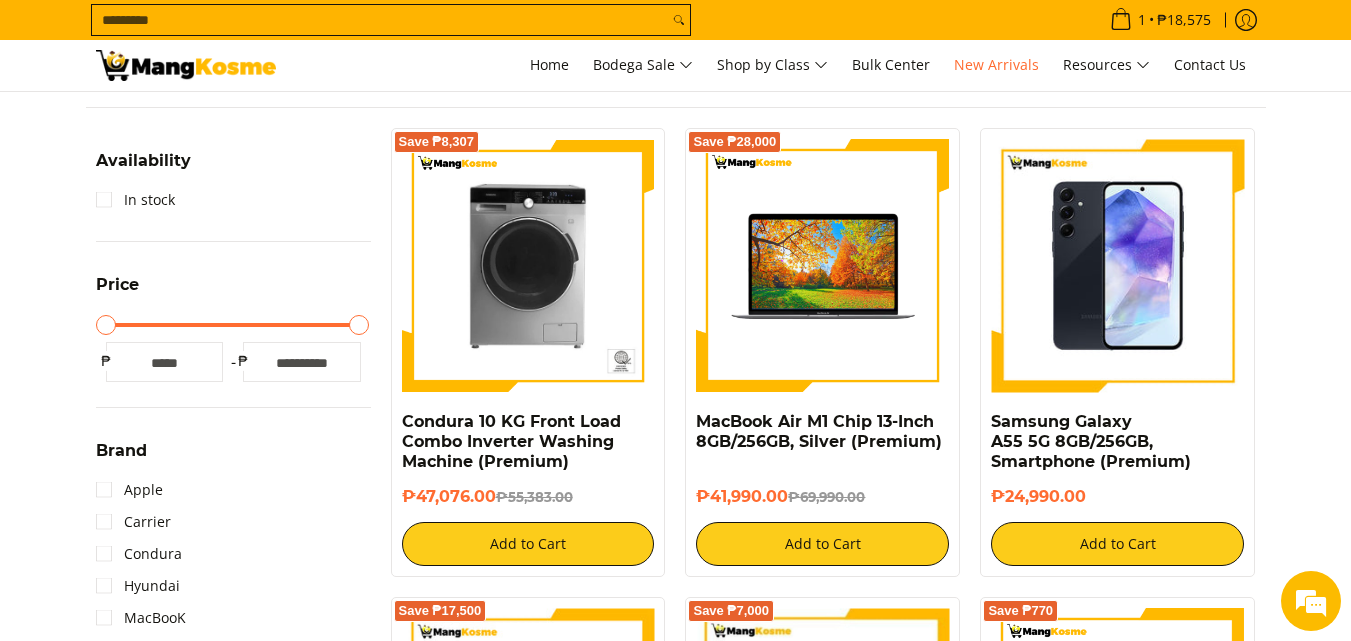 scroll, scrollTop: 300, scrollLeft: 0, axis: vertical 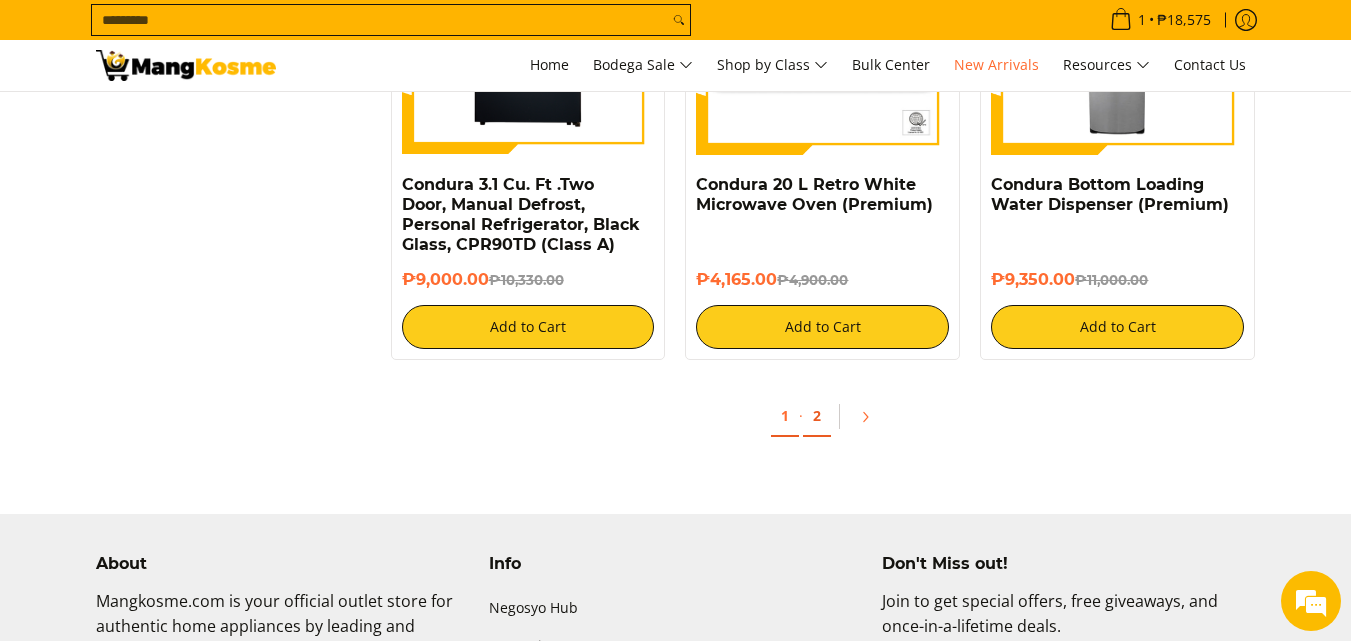 click on "2" at bounding box center [817, 416] 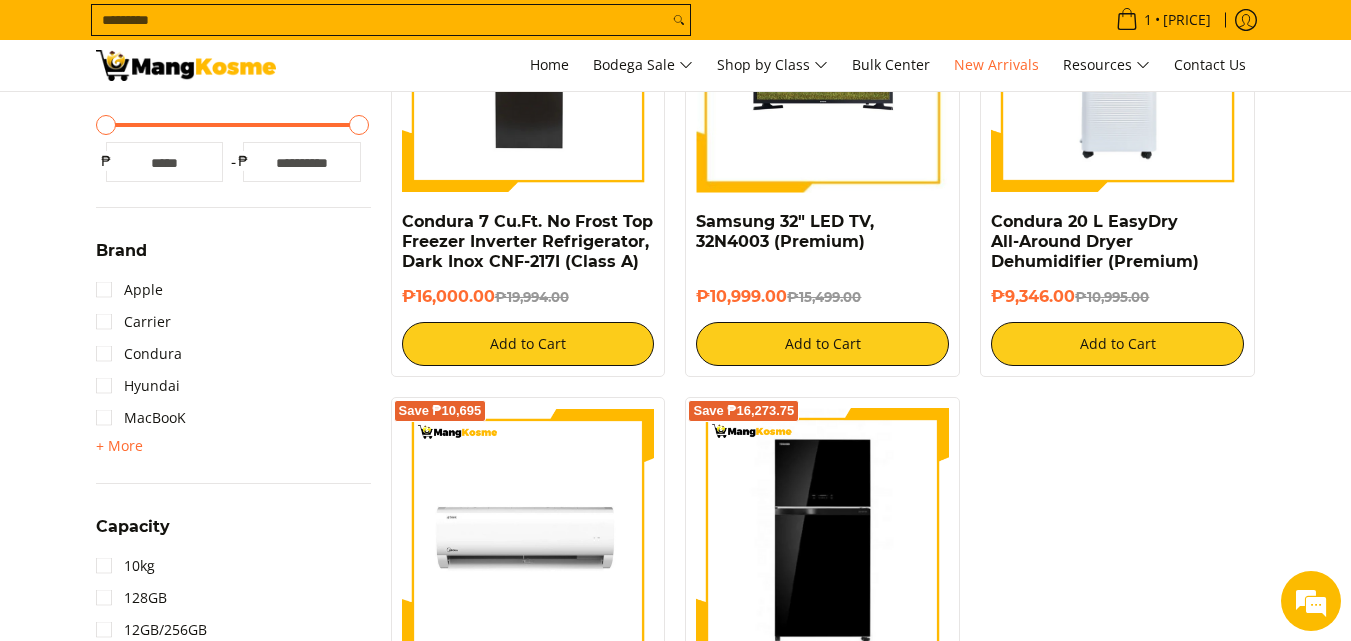 scroll, scrollTop: 500, scrollLeft: 0, axis: vertical 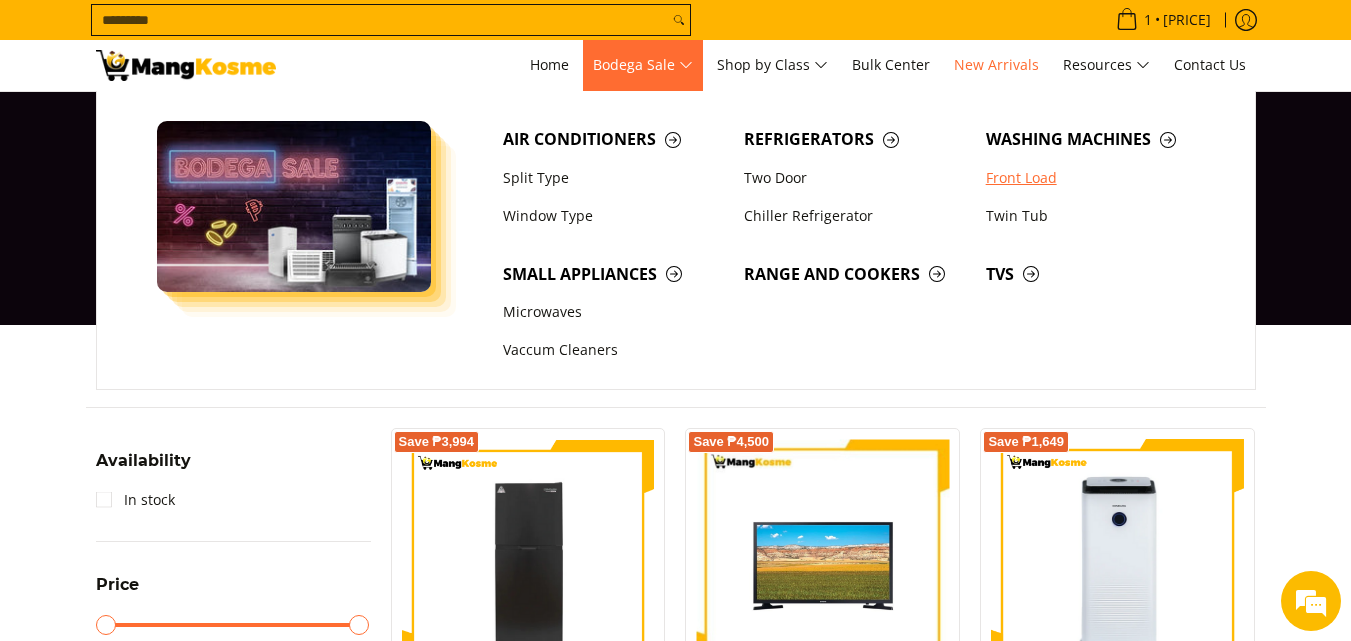 click on "Front Load" at bounding box center [1097, 178] 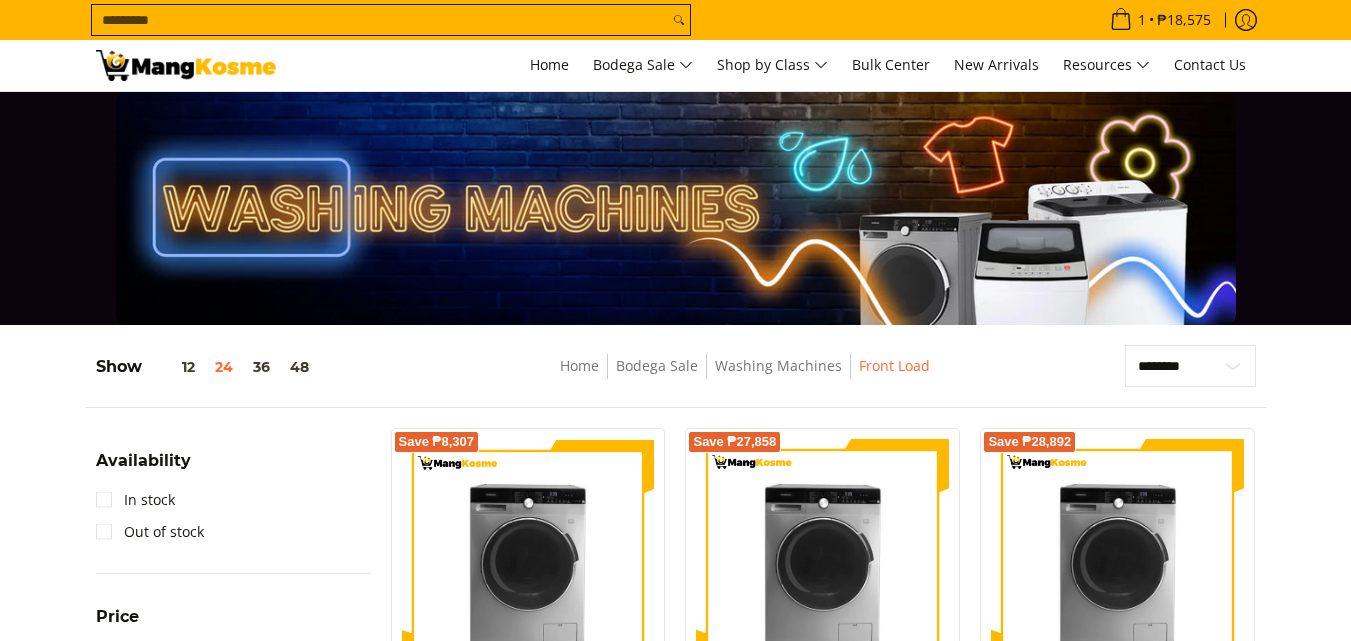 scroll, scrollTop: 400, scrollLeft: 0, axis: vertical 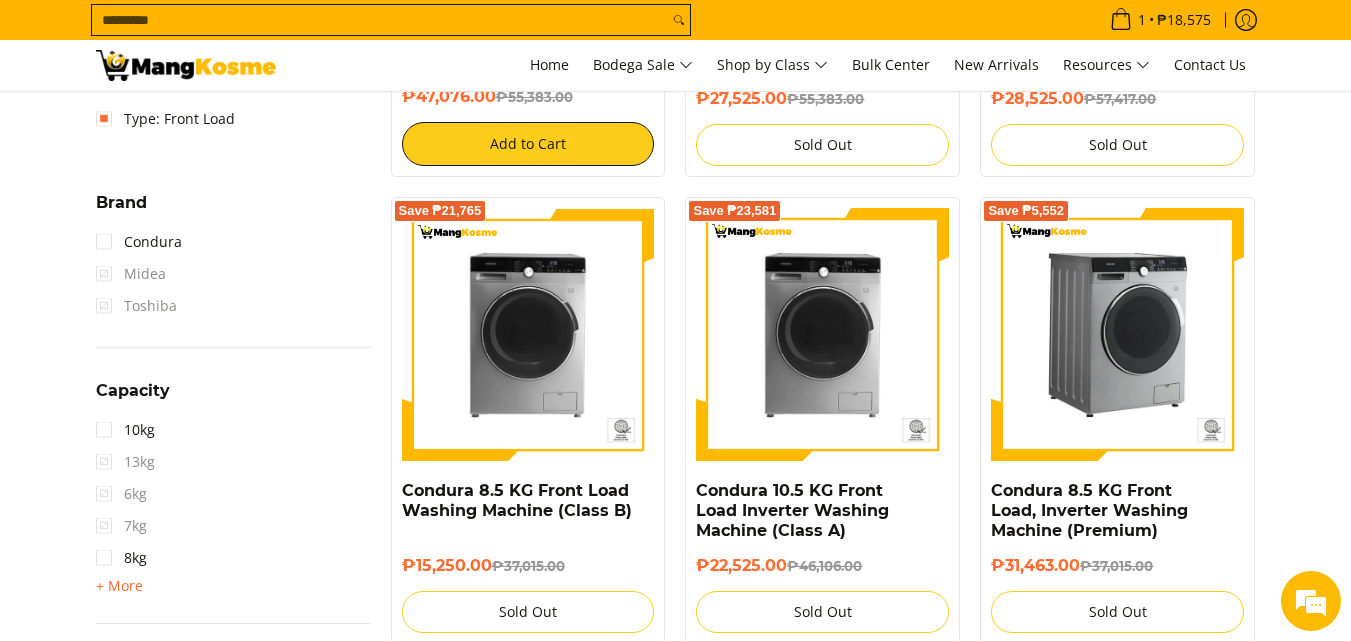 click at bounding box center [1117, 334] 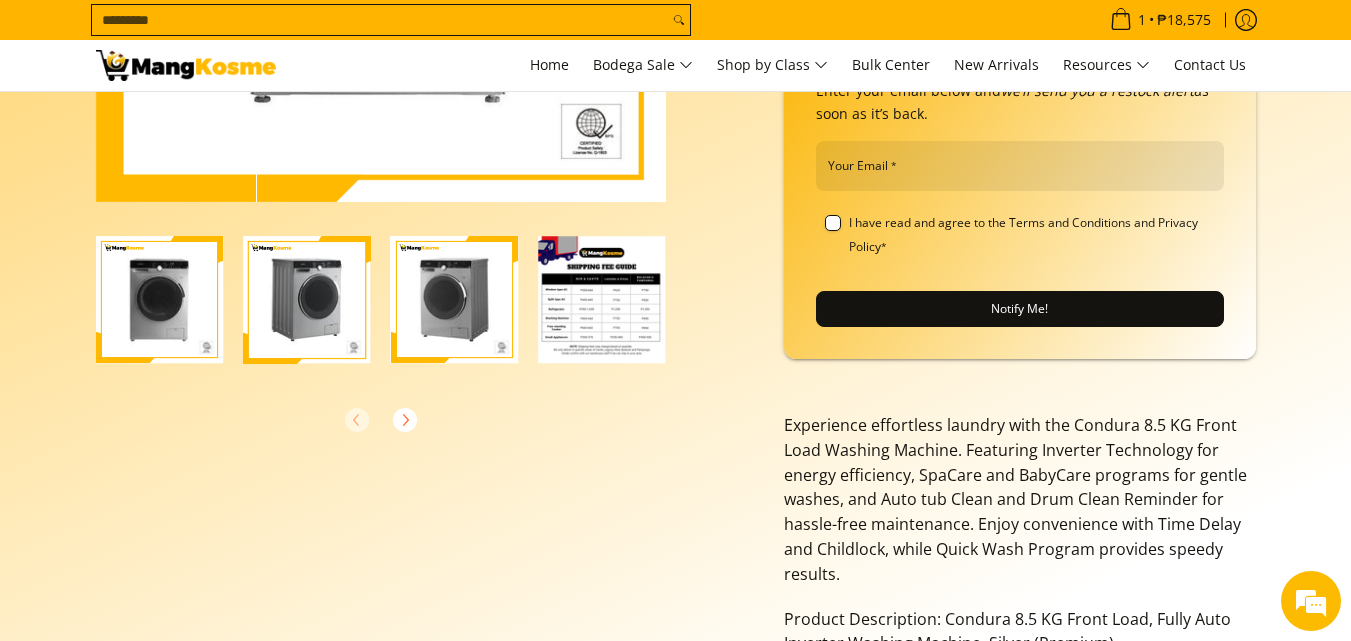 scroll, scrollTop: 500, scrollLeft: 0, axis: vertical 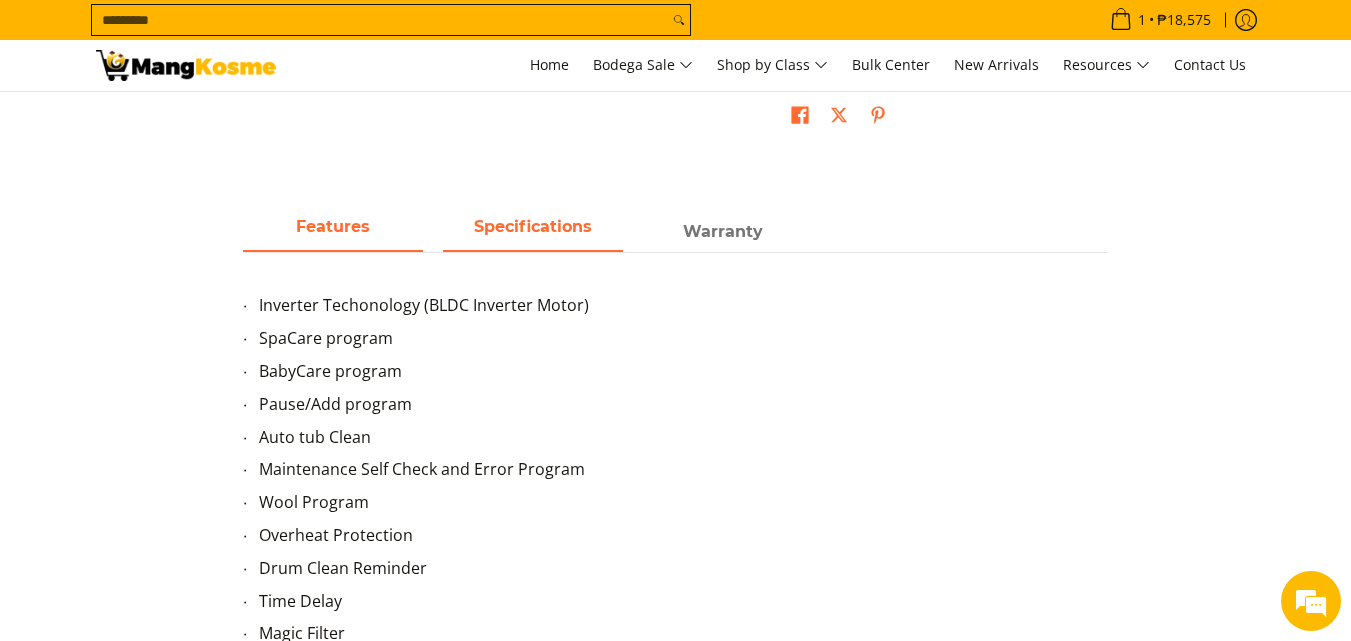 click on "Specifications" at bounding box center (533, 226) 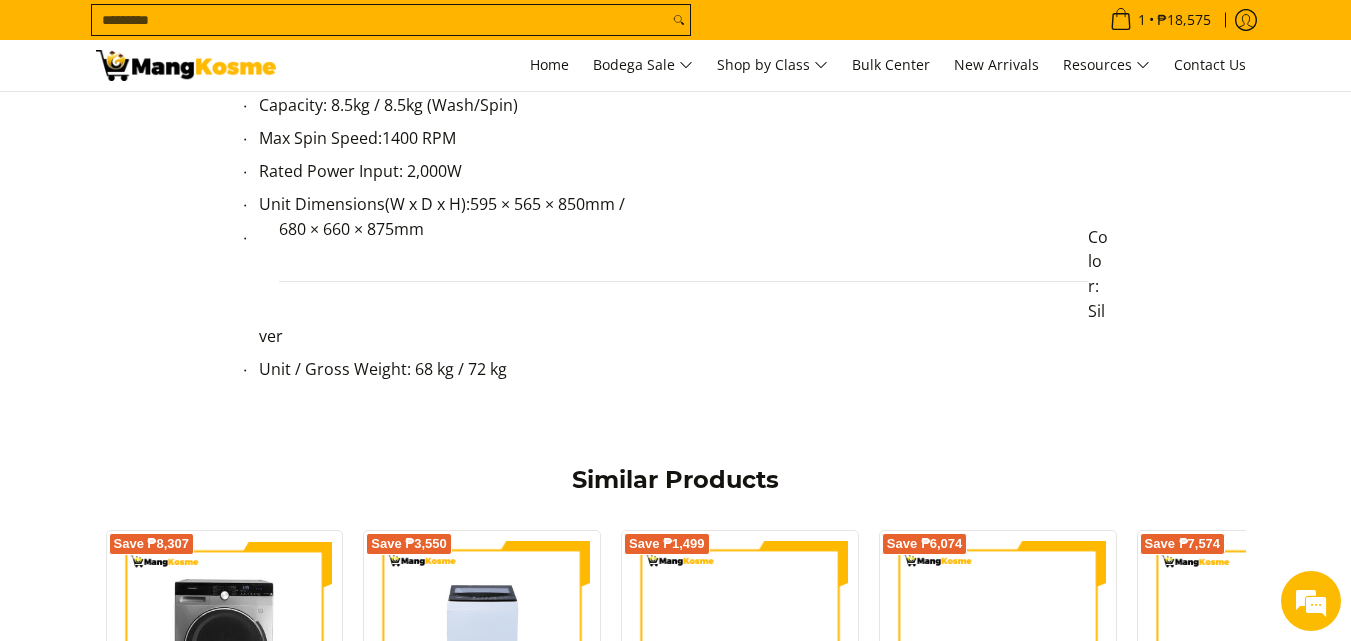 scroll, scrollTop: 1700, scrollLeft: 0, axis: vertical 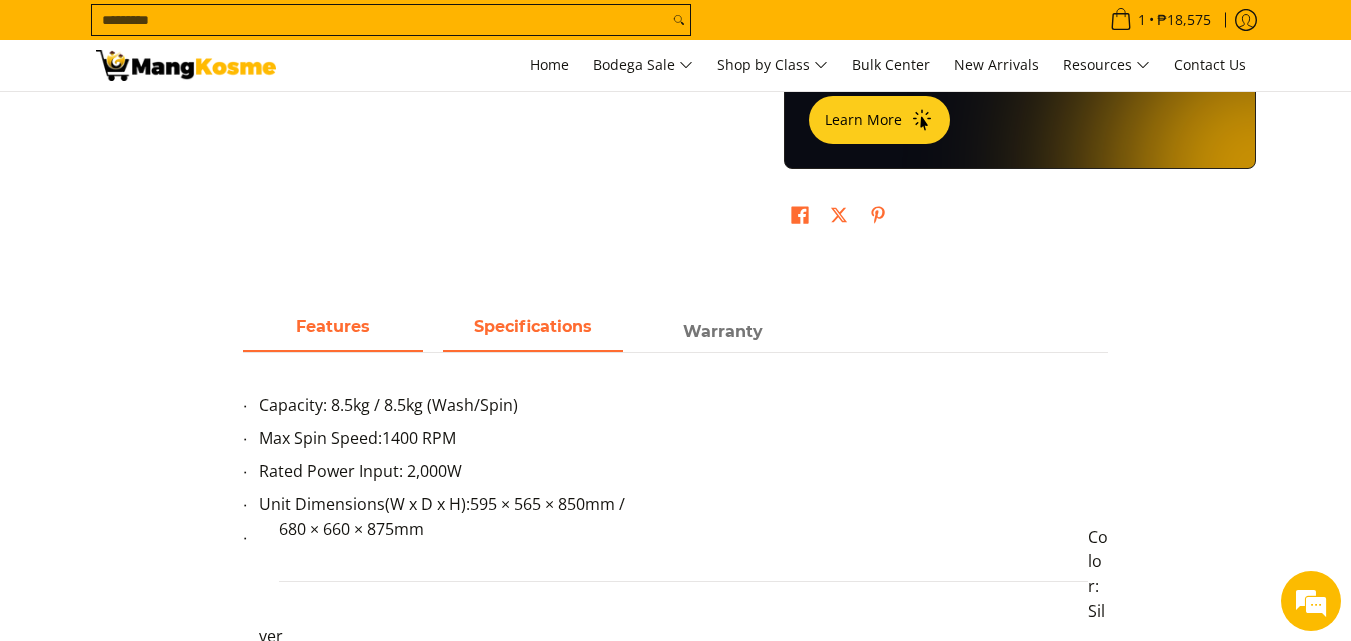 click on "Features" at bounding box center (333, 326) 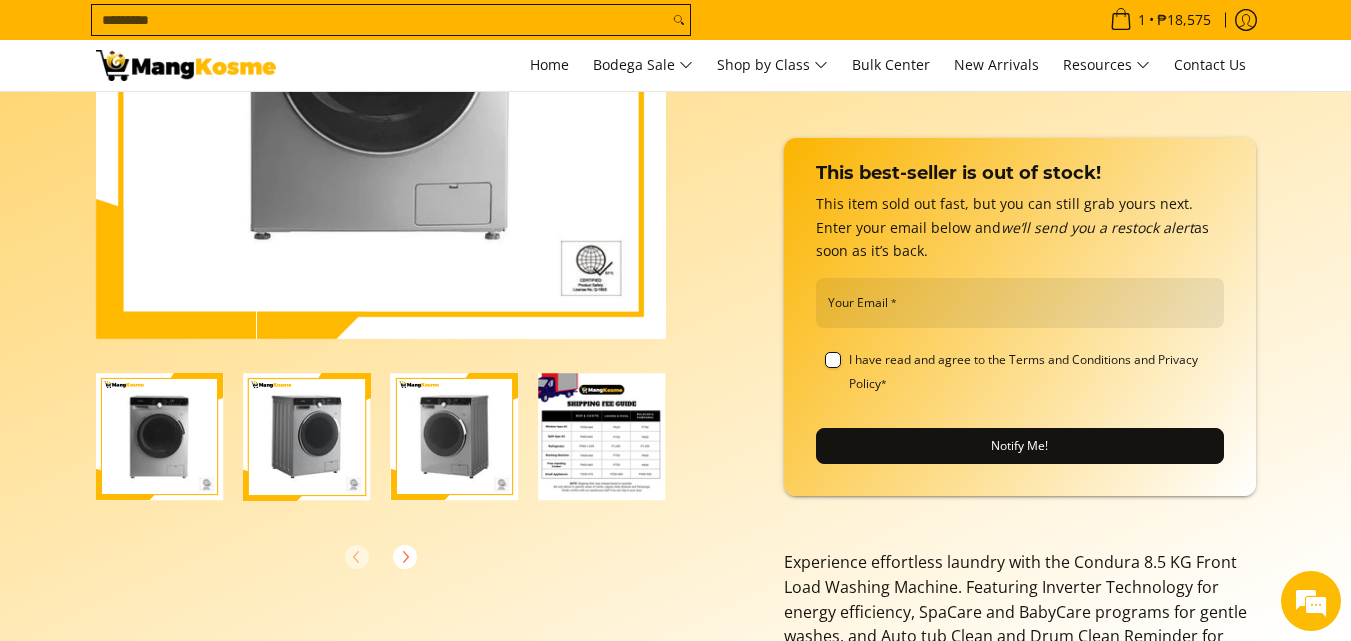 scroll, scrollTop: 500, scrollLeft: 0, axis: vertical 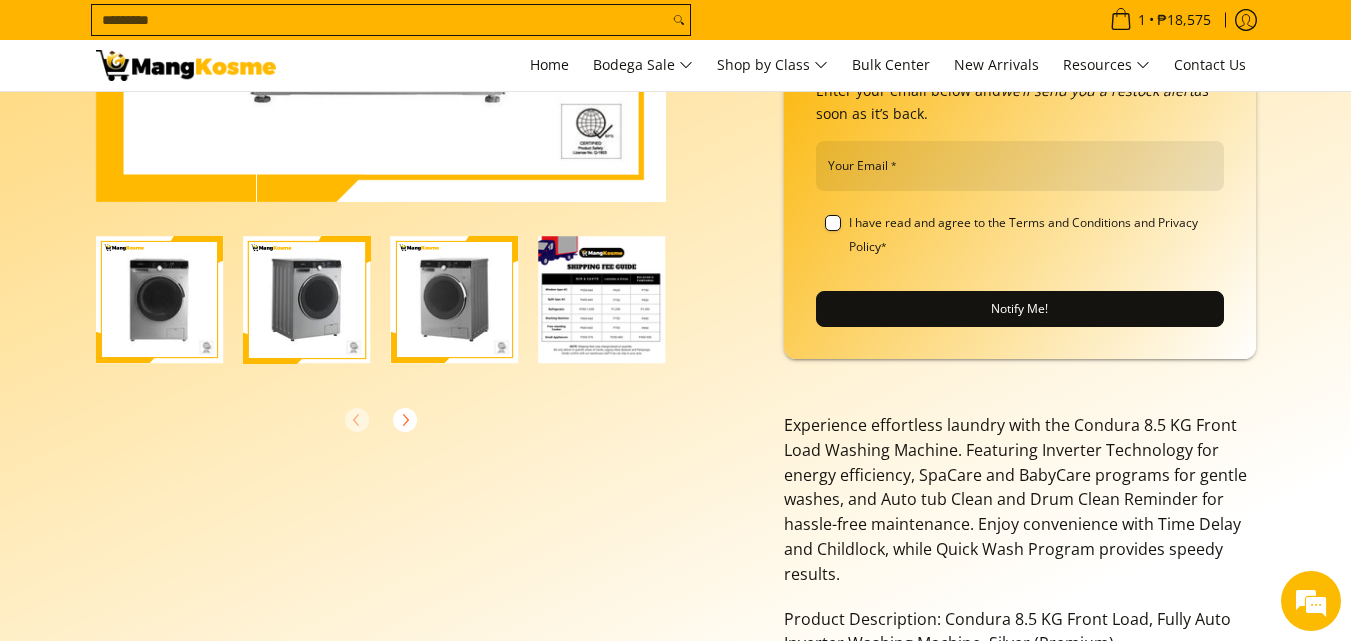 click at bounding box center (602, 300) 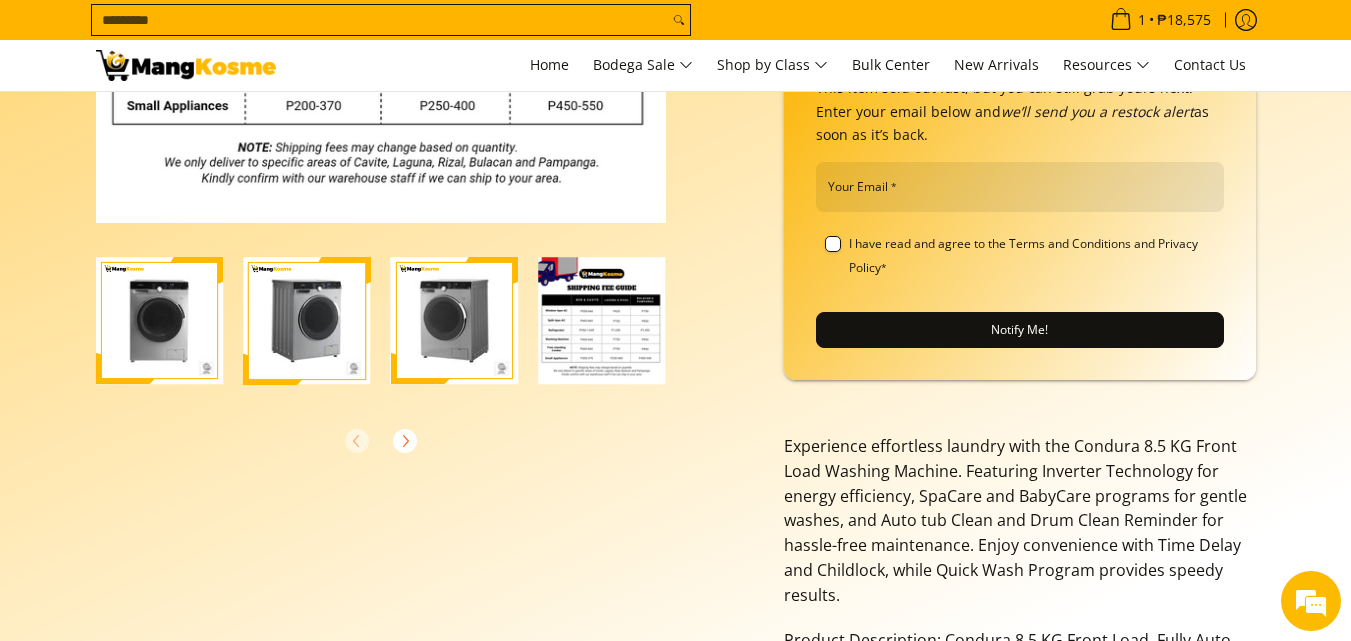 scroll, scrollTop: 500, scrollLeft: 0, axis: vertical 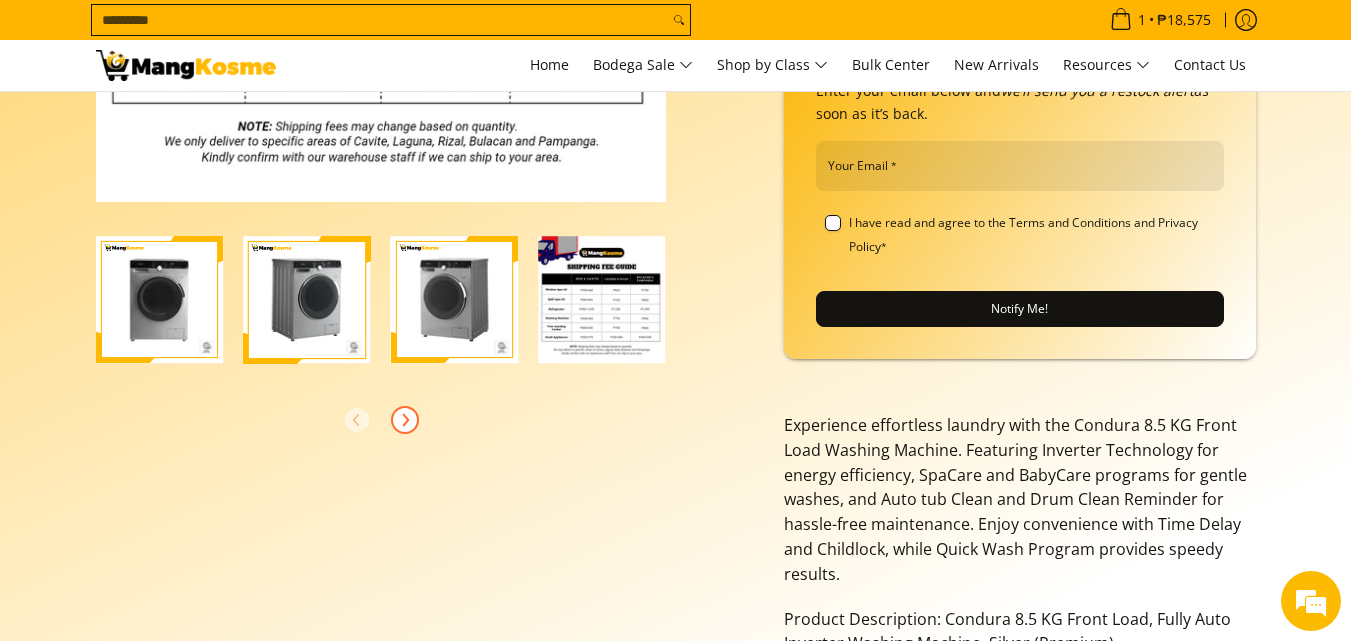 click at bounding box center (405, 420) 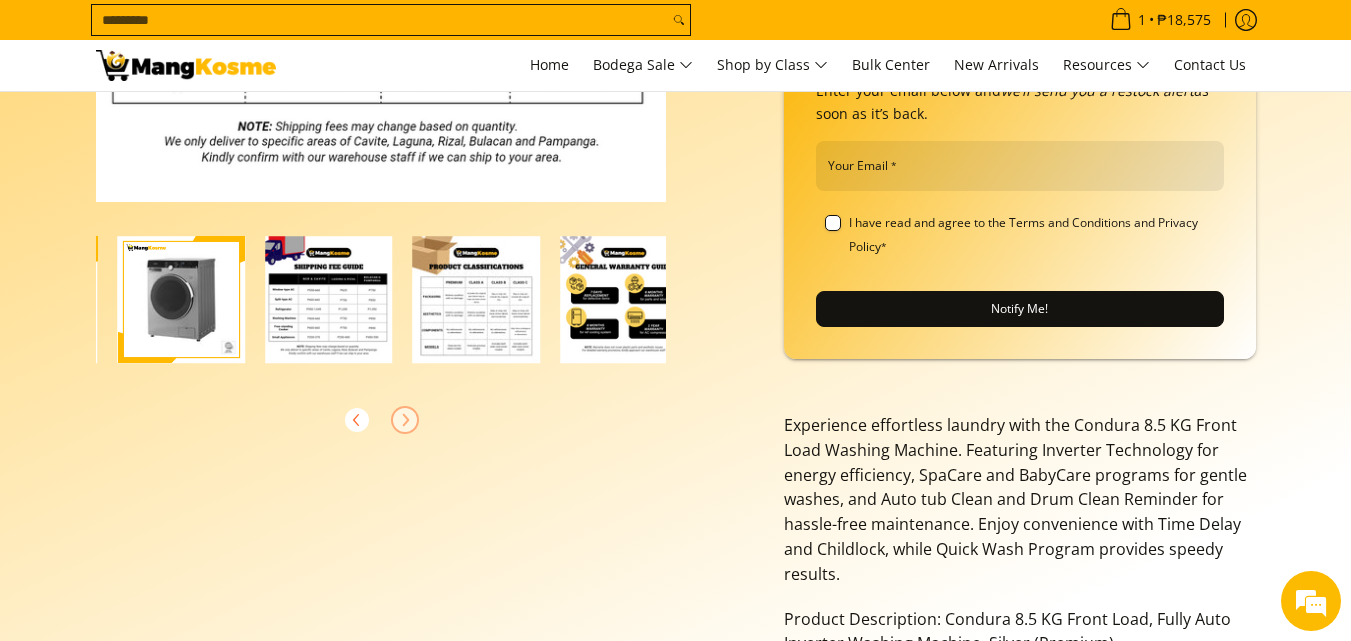 scroll, scrollTop: 0, scrollLeft: 295, axis: horizontal 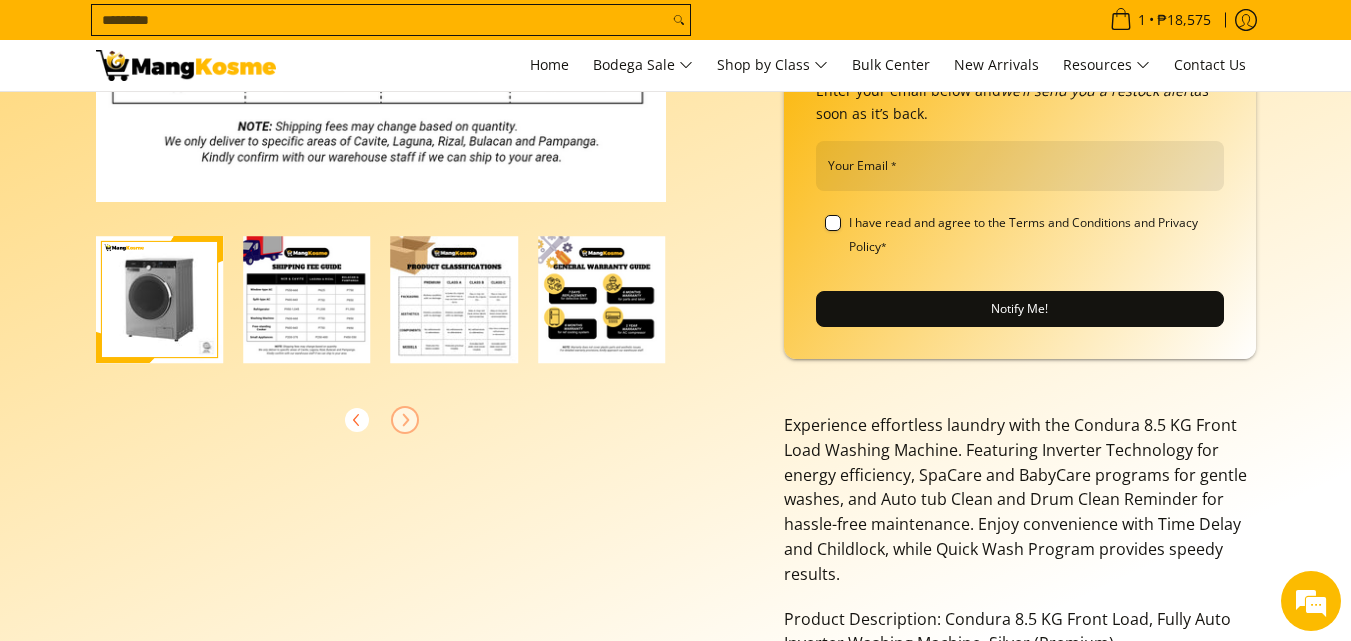 click at bounding box center (381, 420) 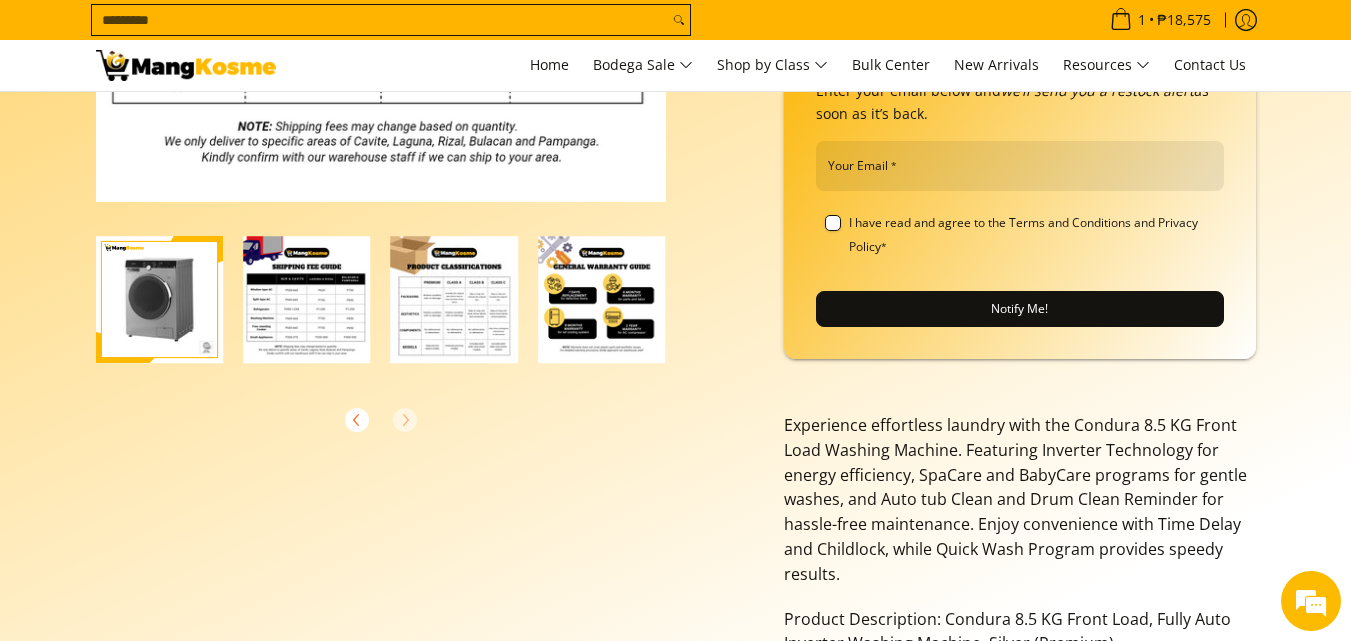 click at bounding box center (455, 300) 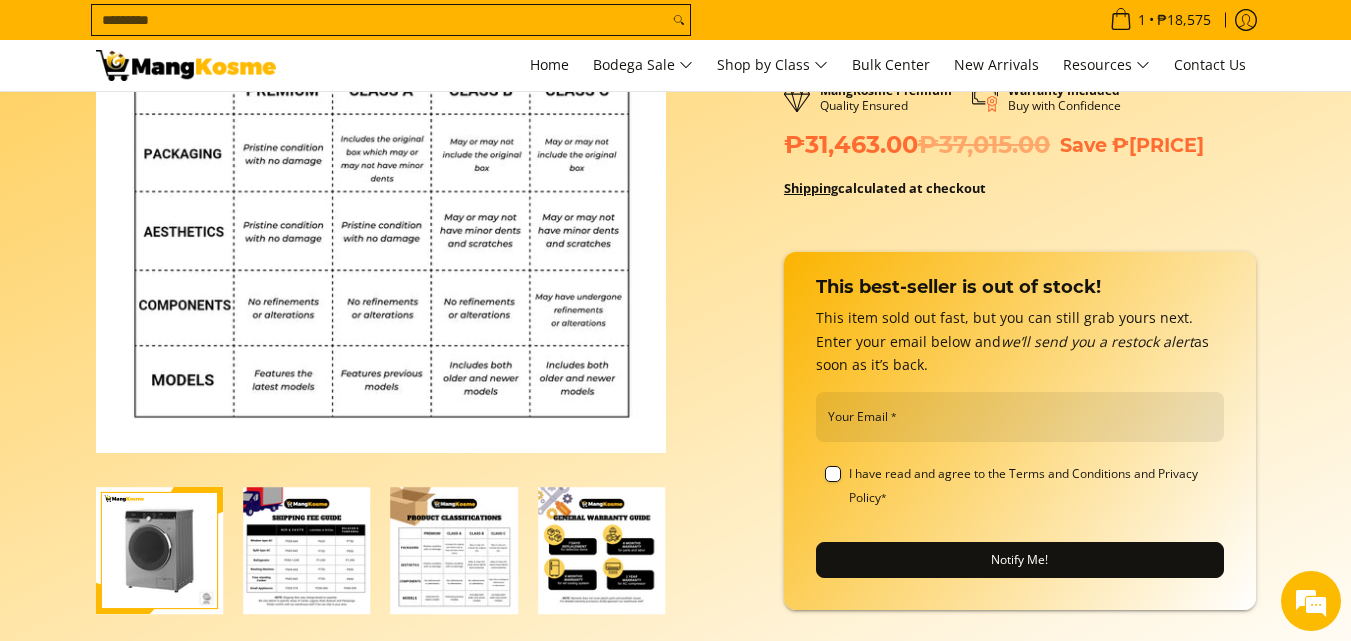 scroll, scrollTop: 200, scrollLeft: 0, axis: vertical 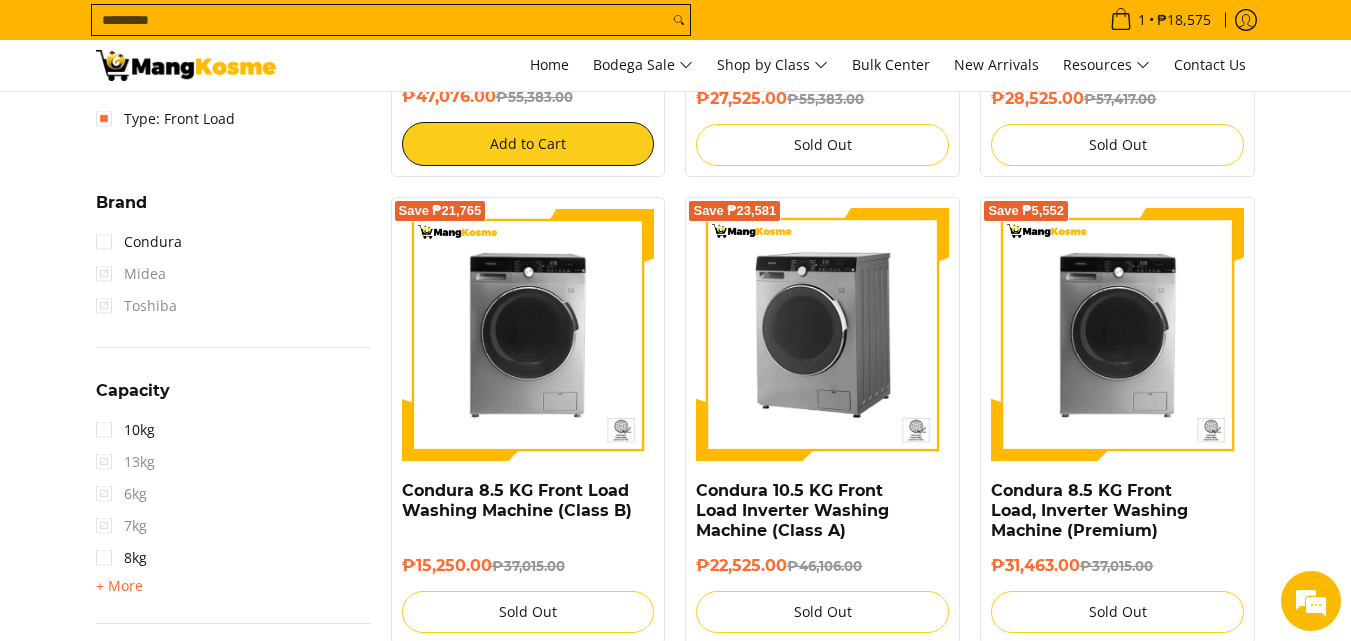 click at bounding box center (822, 334) 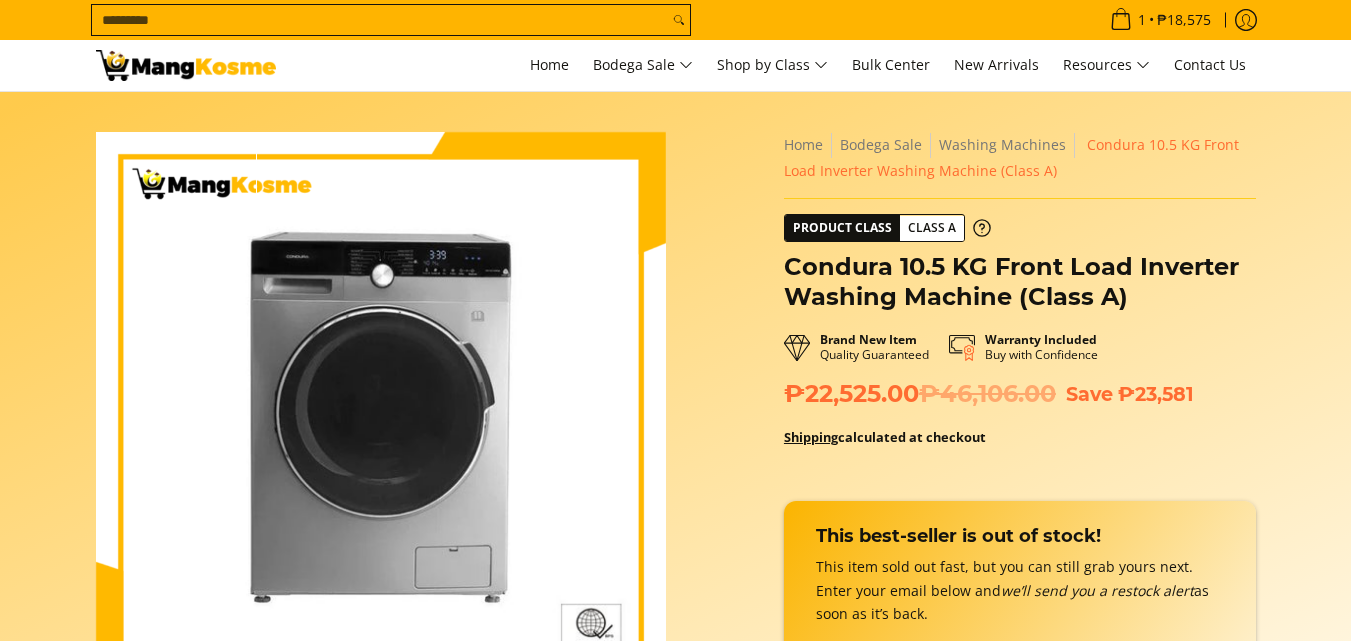 scroll, scrollTop: 817, scrollLeft: 0, axis: vertical 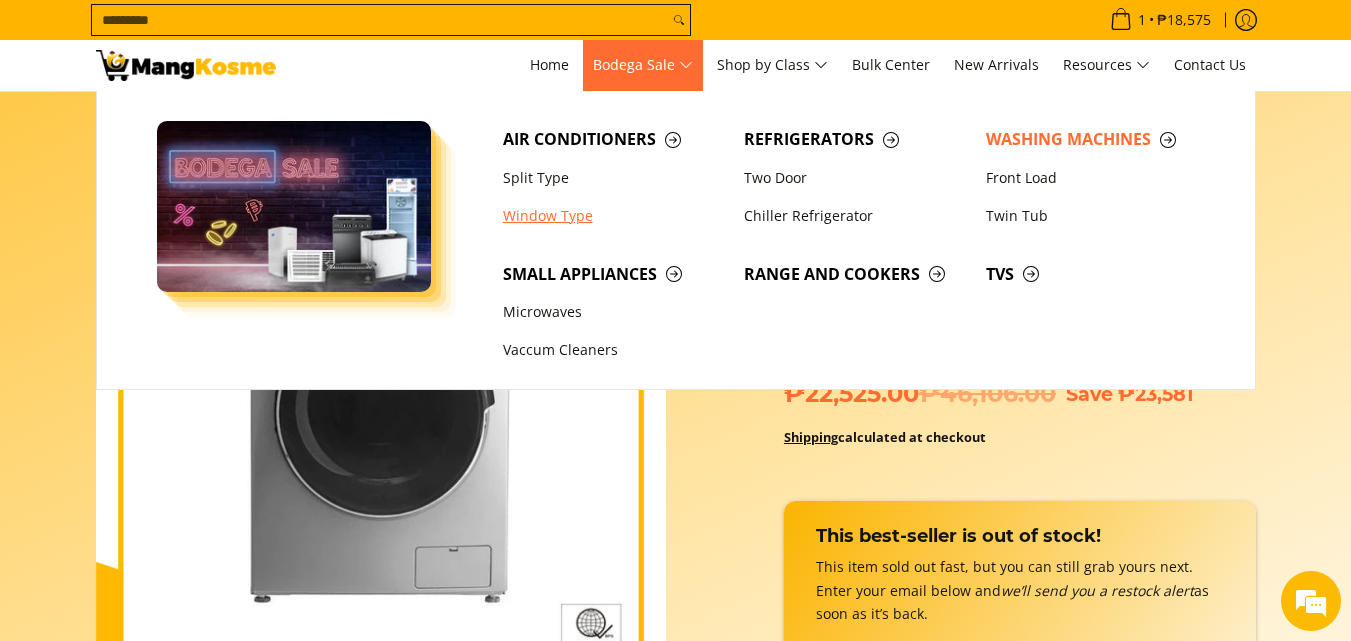 click on "Window Type" at bounding box center (614, 216) 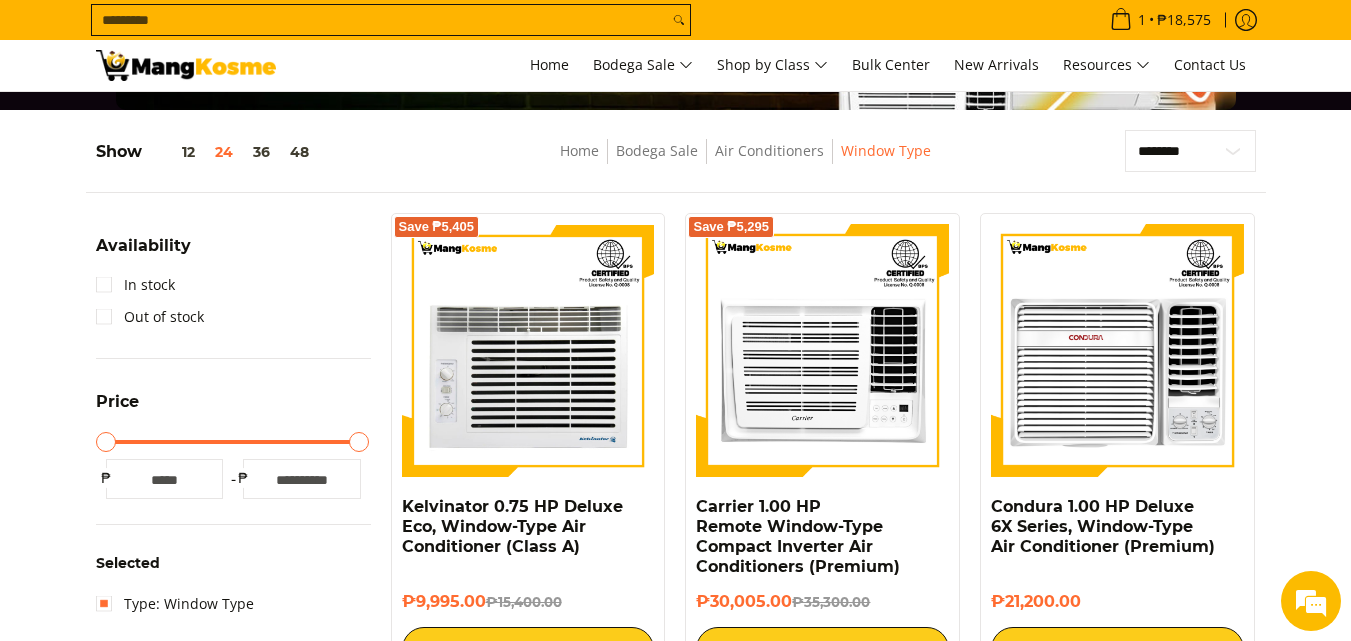 scroll, scrollTop: 374, scrollLeft: 0, axis: vertical 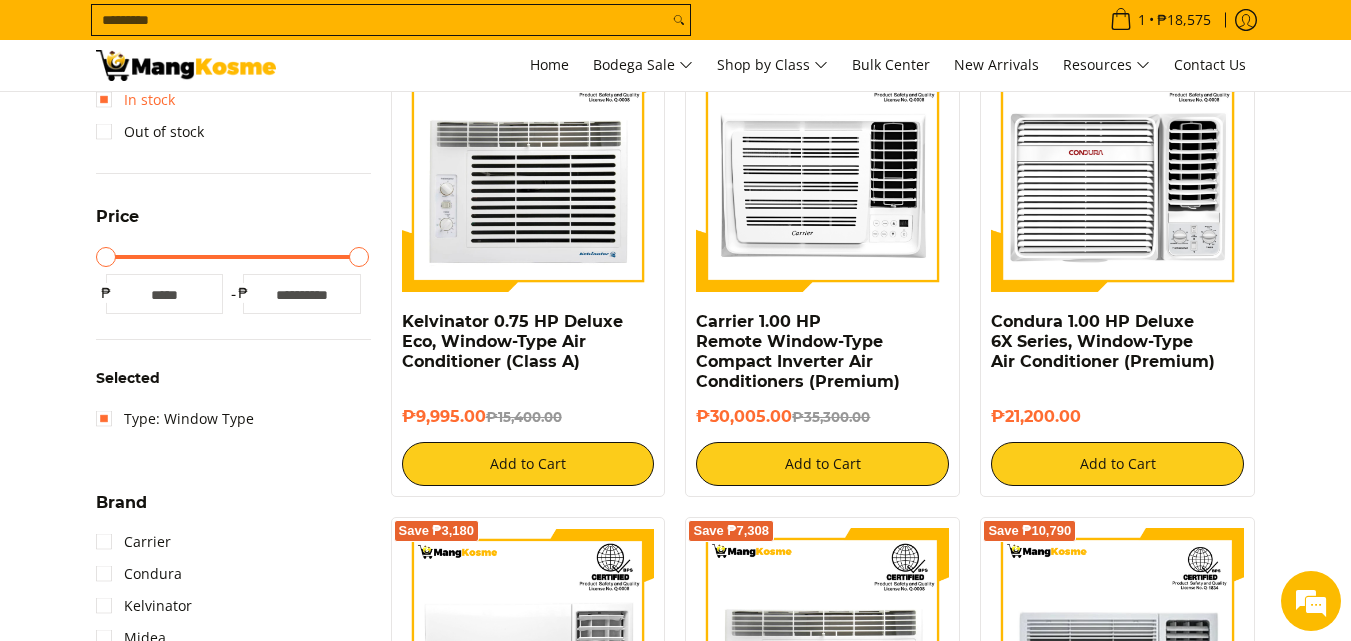 click on "In stock" at bounding box center [135, 100] 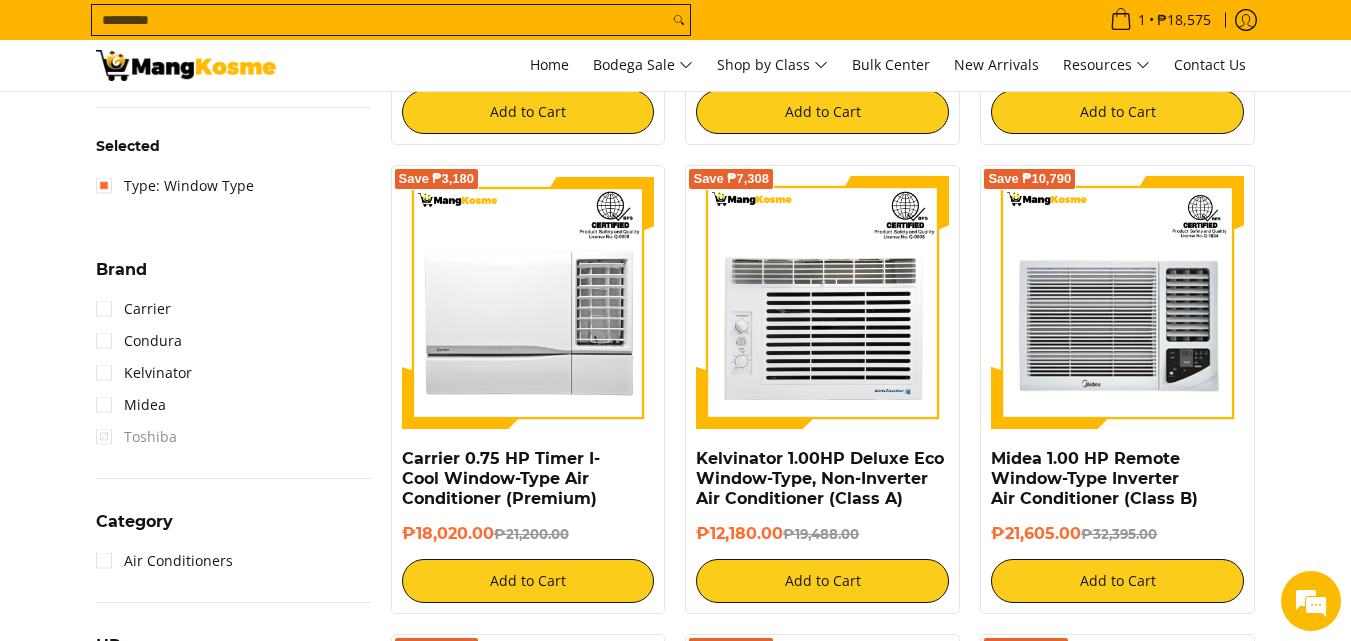 scroll, scrollTop: 753, scrollLeft: 0, axis: vertical 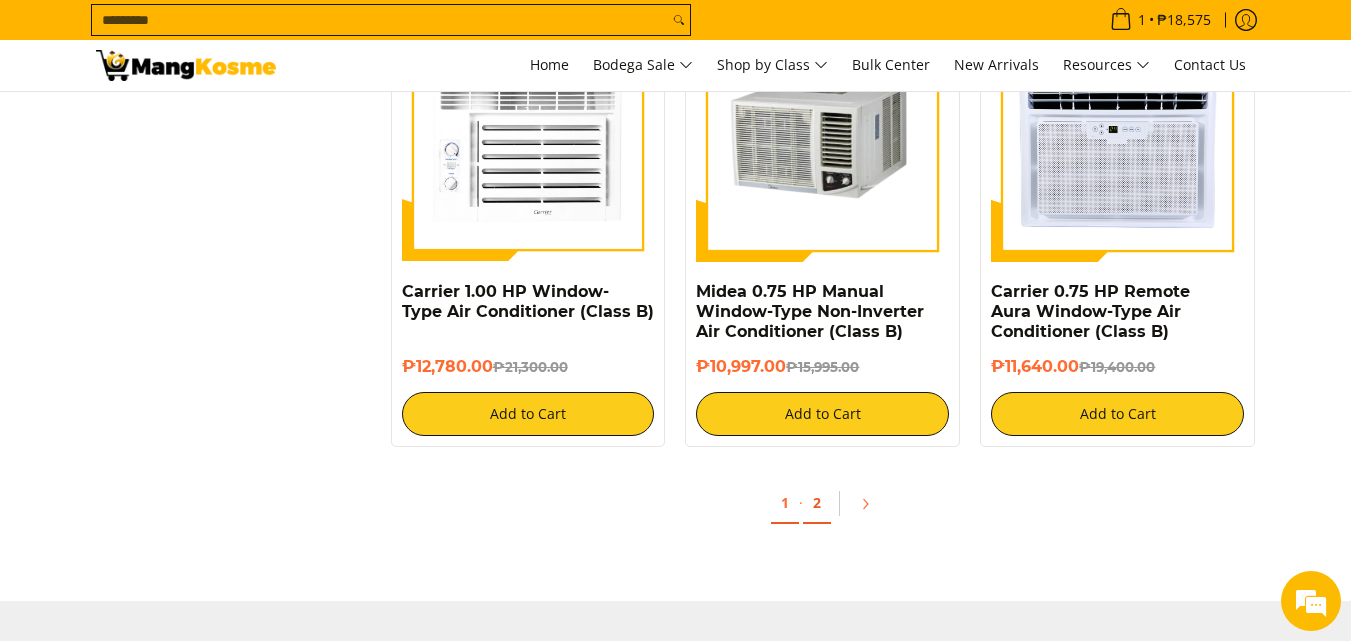 click on "2" at bounding box center (817, 503) 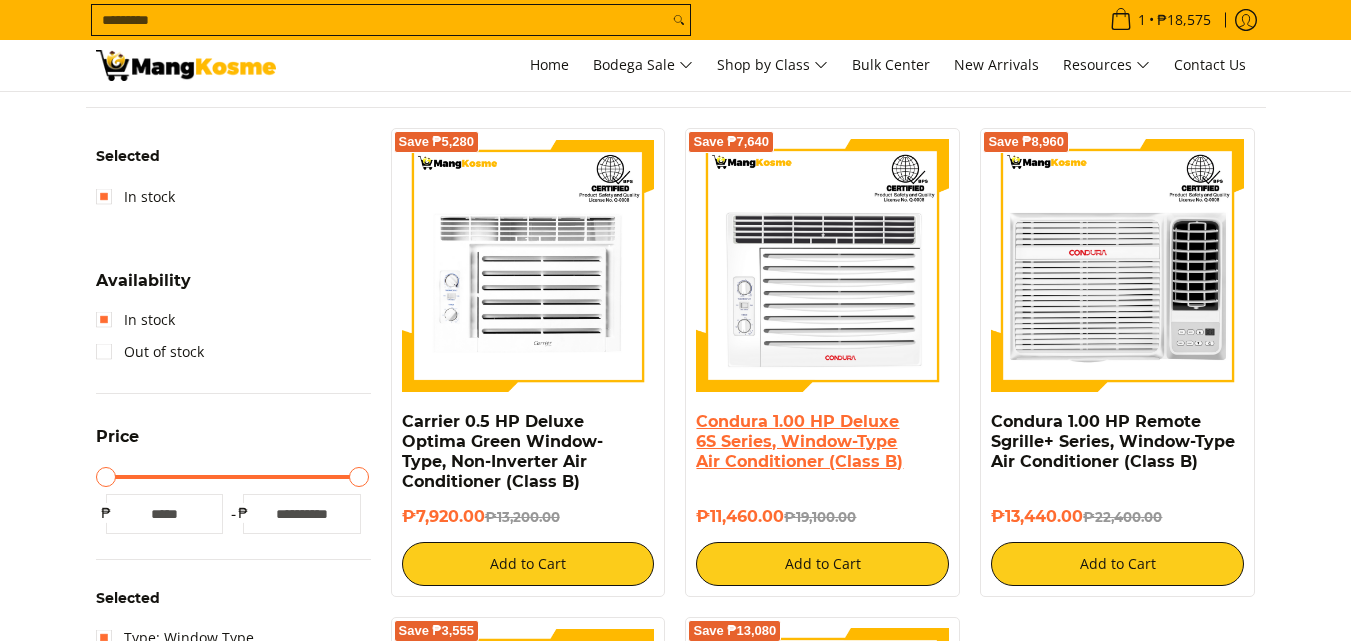 scroll, scrollTop: 300, scrollLeft: 0, axis: vertical 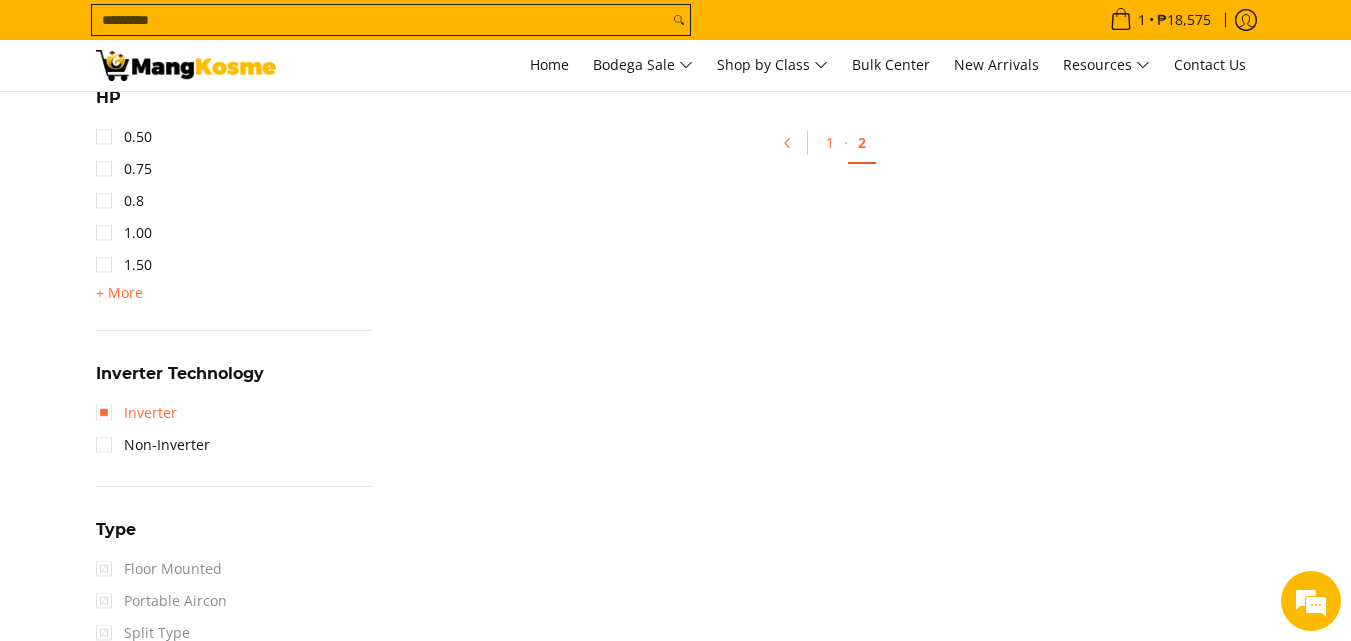 click on "Inverter" at bounding box center [136, 413] 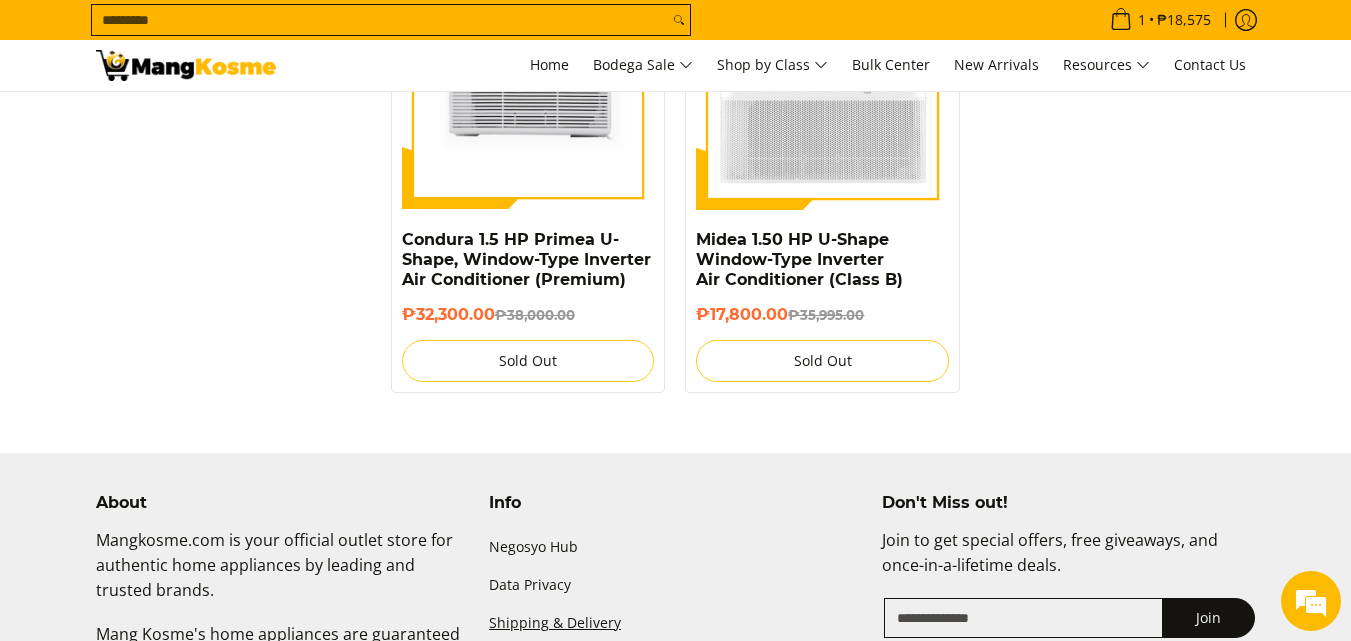 scroll, scrollTop: 3053, scrollLeft: 0, axis: vertical 